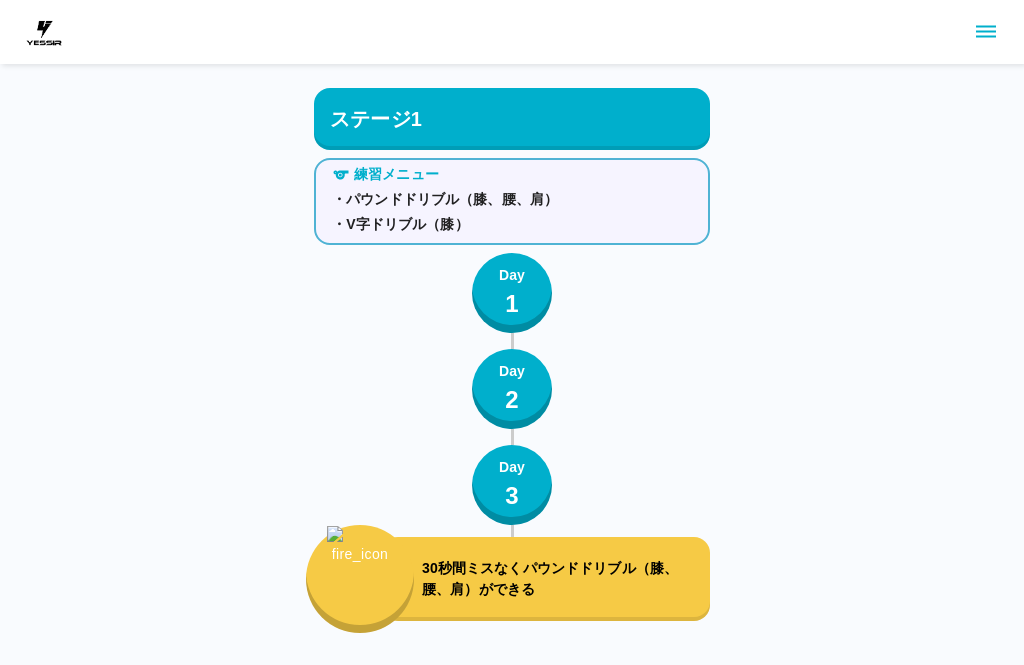 scroll, scrollTop: 1094, scrollLeft: 0, axis: vertical 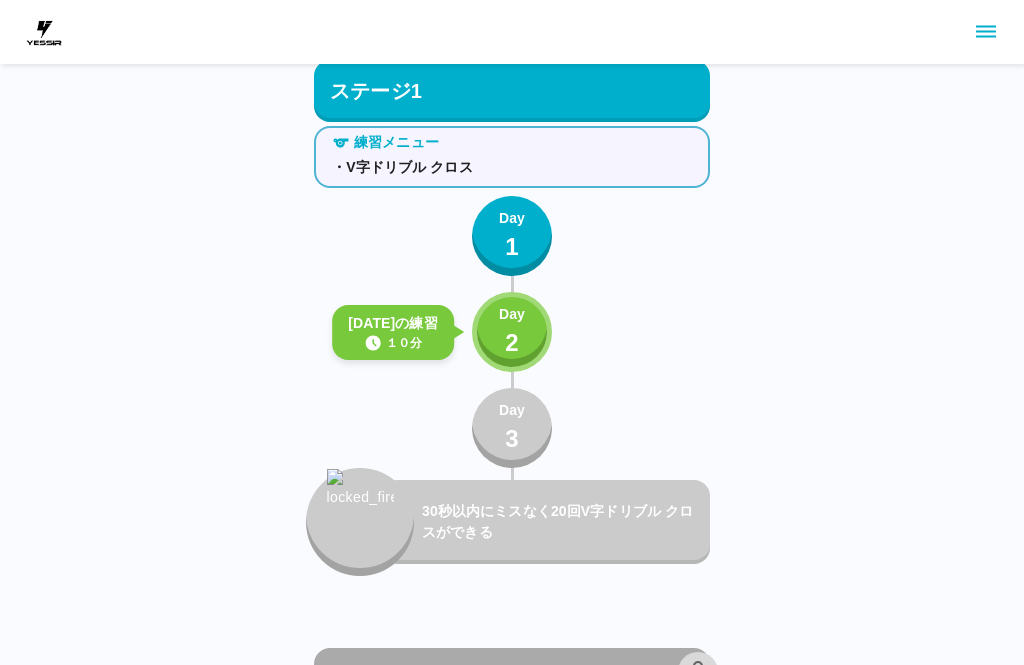 click on "Day 2" at bounding box center (512, 332) 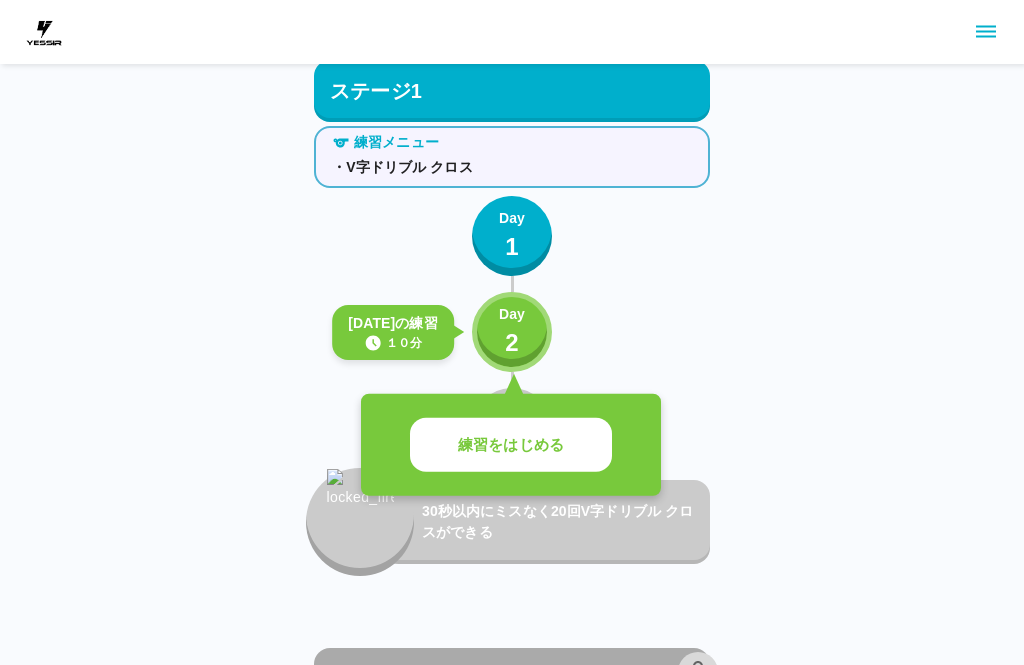 click on "練習をはじめる" at bounding box center (511, 445) 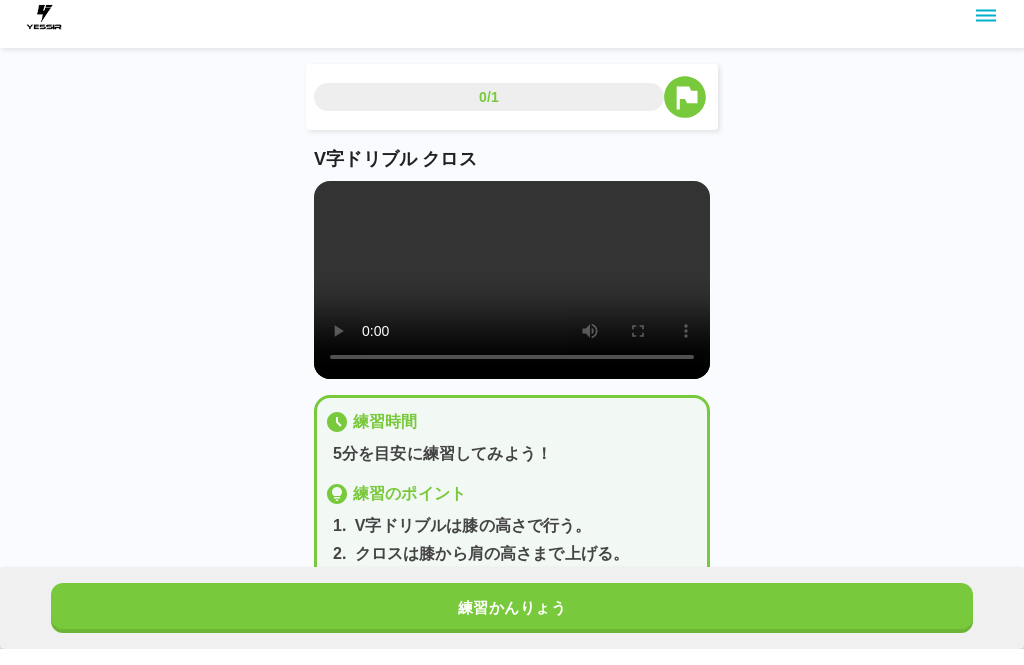 scroll, scrollTop: 45, scrollLeft: 0, axis: vertical 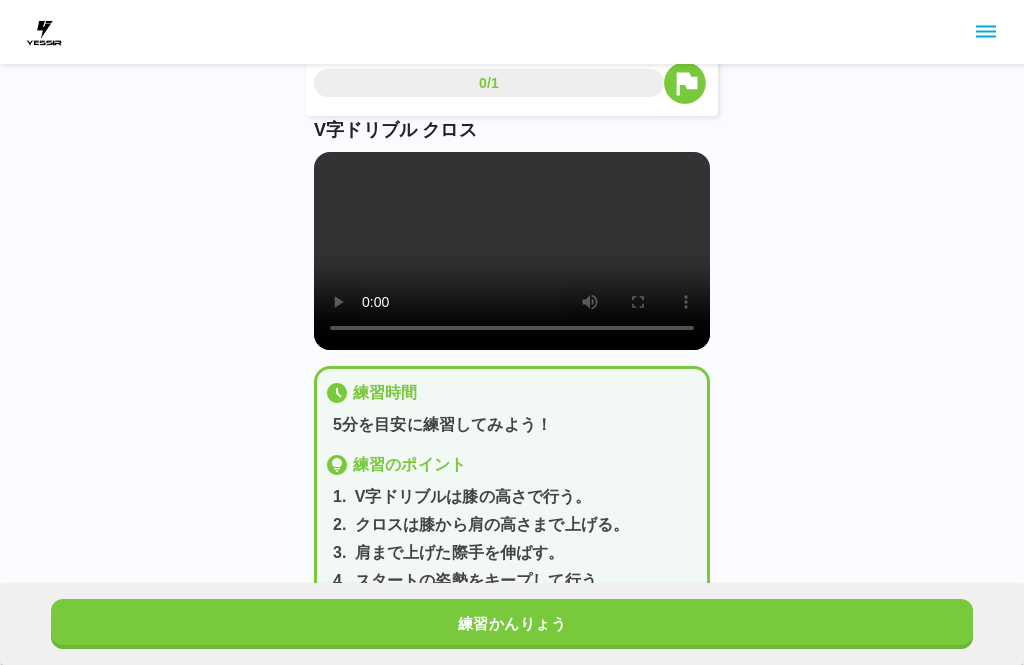 click on "練習かんりょう" at bounding box center (512, 624) 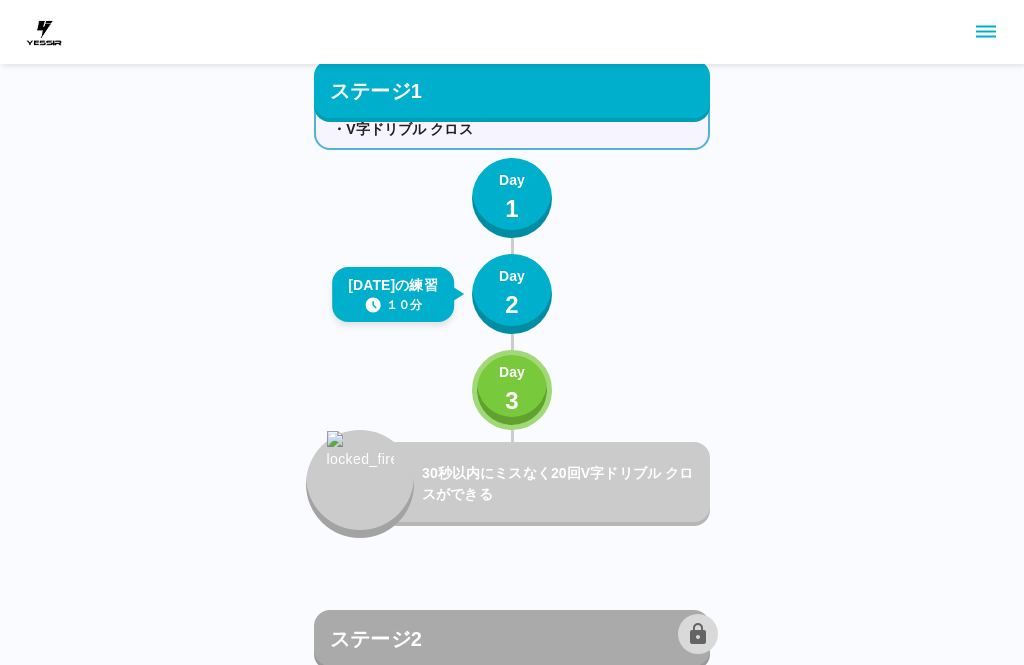 scroll, scrollTop: 1139, scrollLeft: 0, axis: vertical 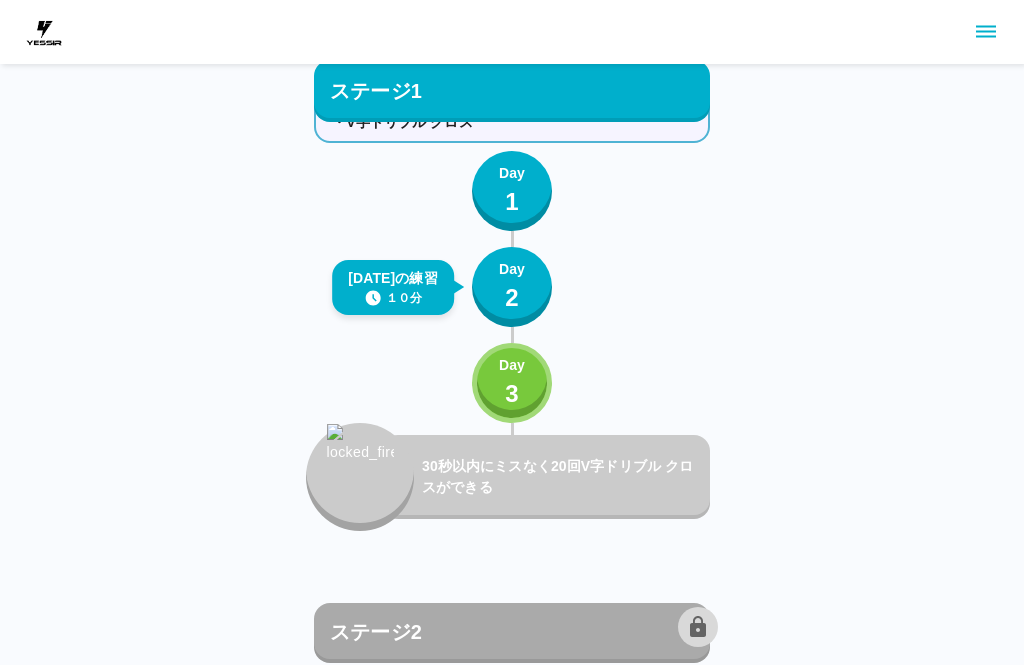 click 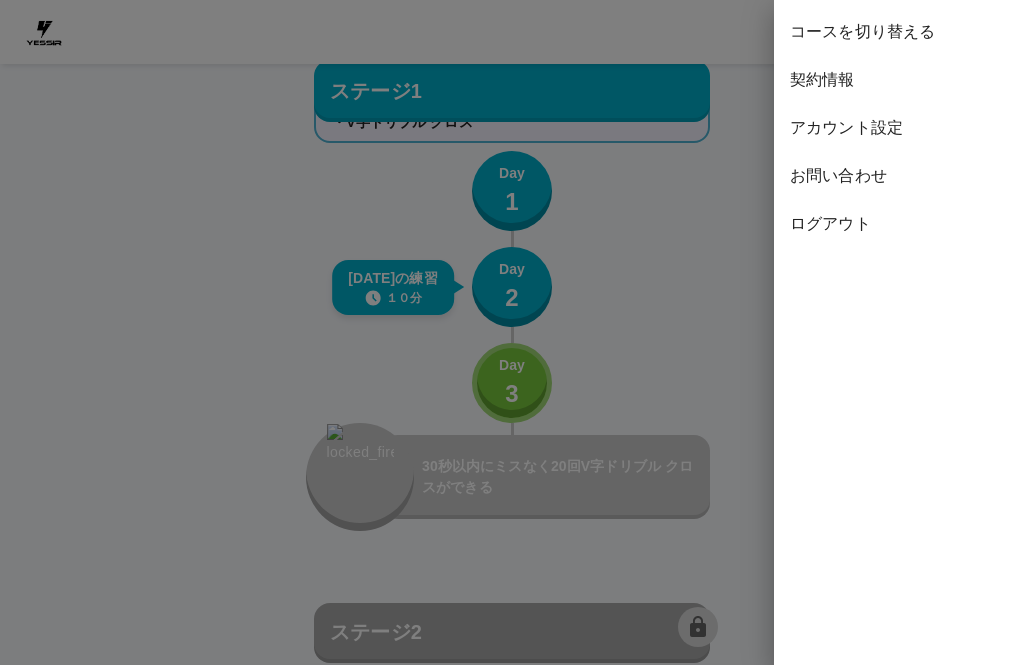 click on "コースを切り替える" at bounding box center [899, 32] 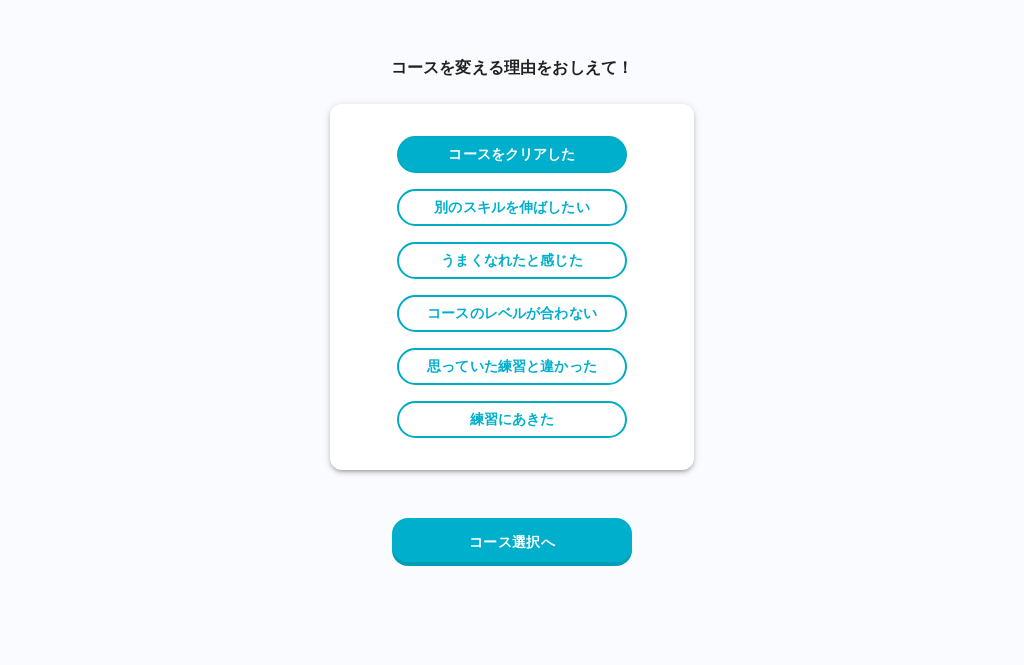 click on "コース選択へ" at bounding box center (512, 542) 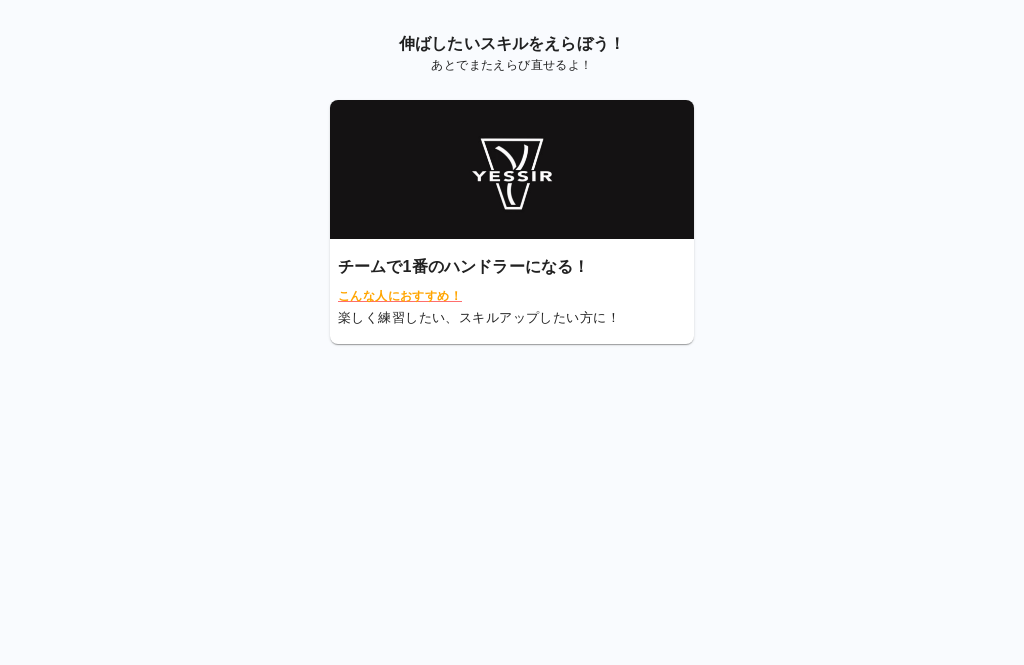 click on "こんな人におすすめ！" at bounding box center (512, 297) 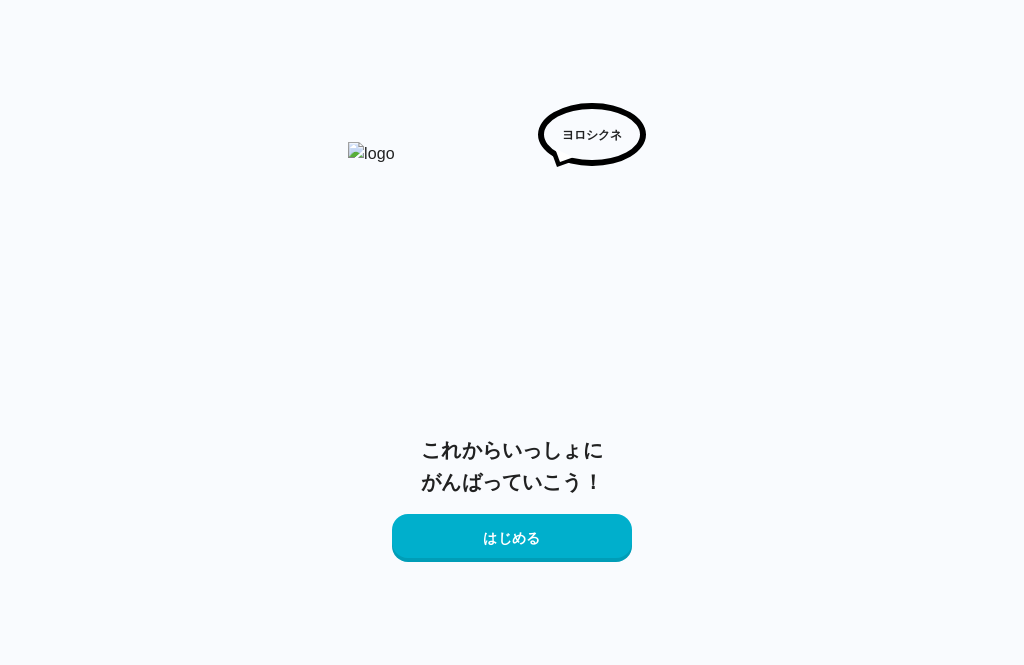click on "これからいっしょに がんばっていこう！" at bounding box center (511, 466) 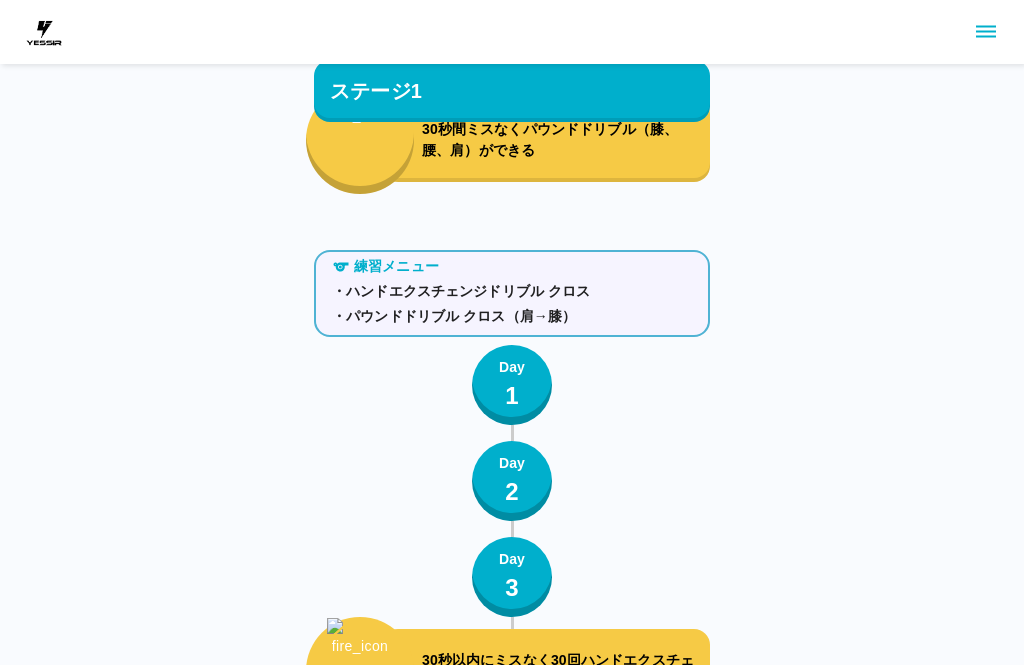 scroll, scrollTop: 1094, scrollLeft: 0, axis: vertical 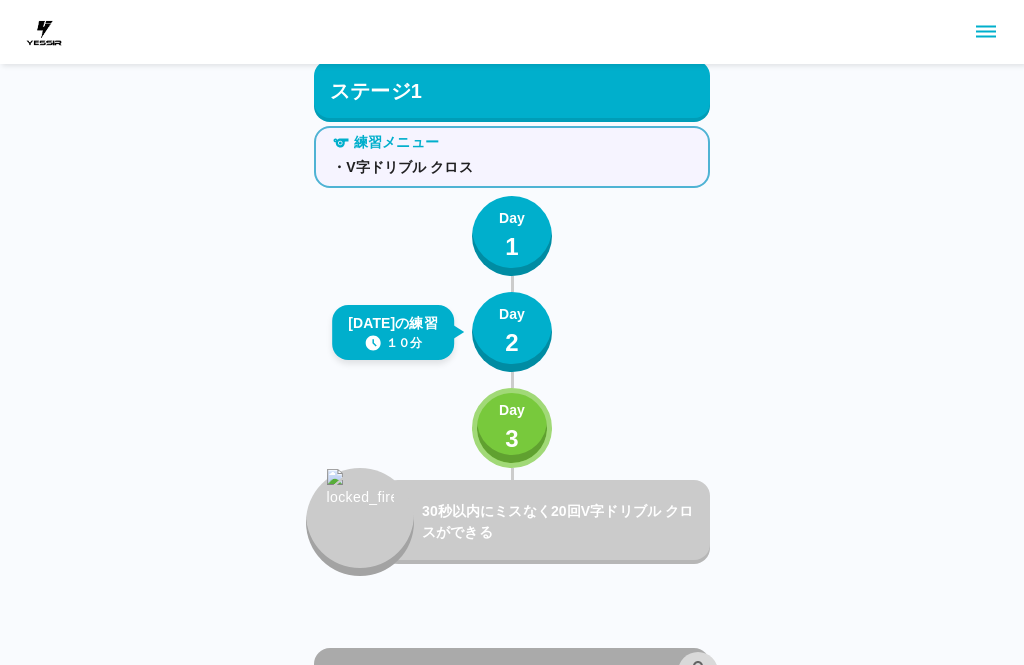 click at bounding box center (986, 32) 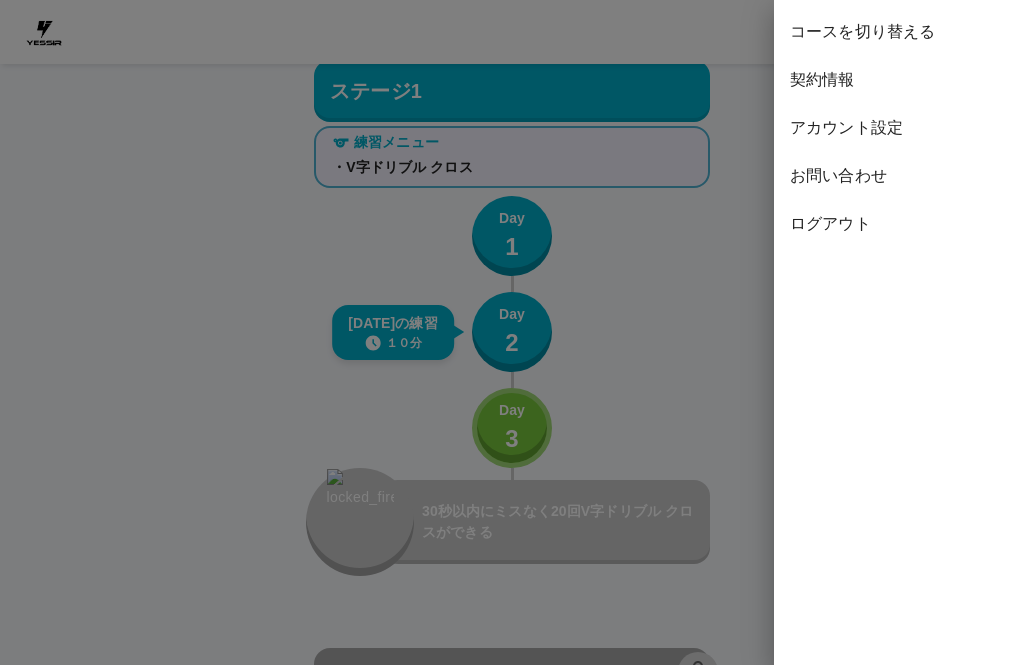 click on "ログアウト" at bounding box center (899, 224) 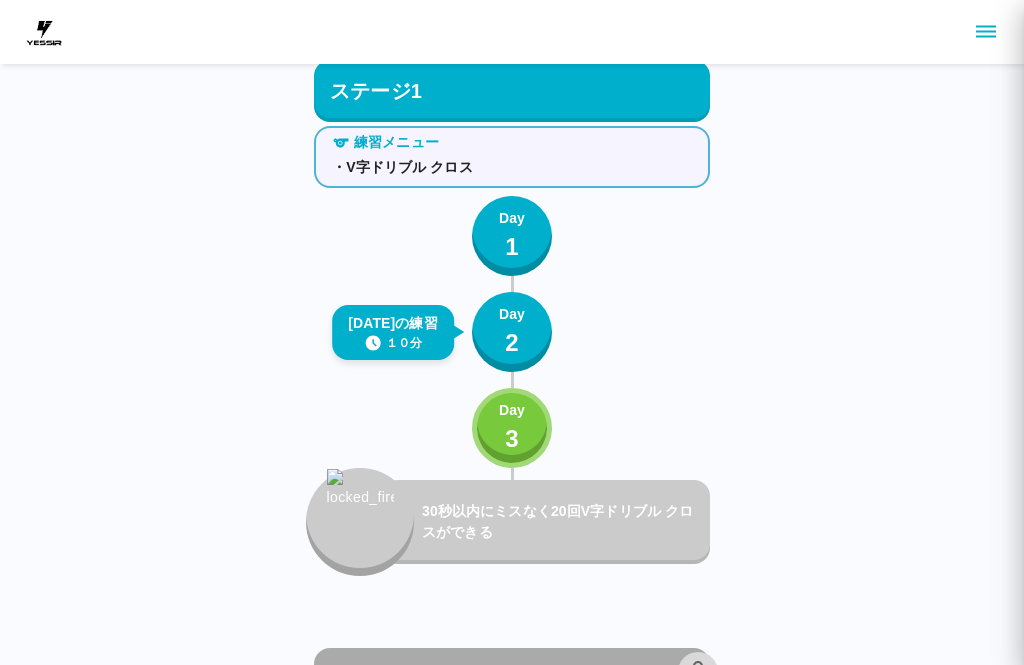 scroll, scrollTop: 0, scrollLeft: 0, axis: both 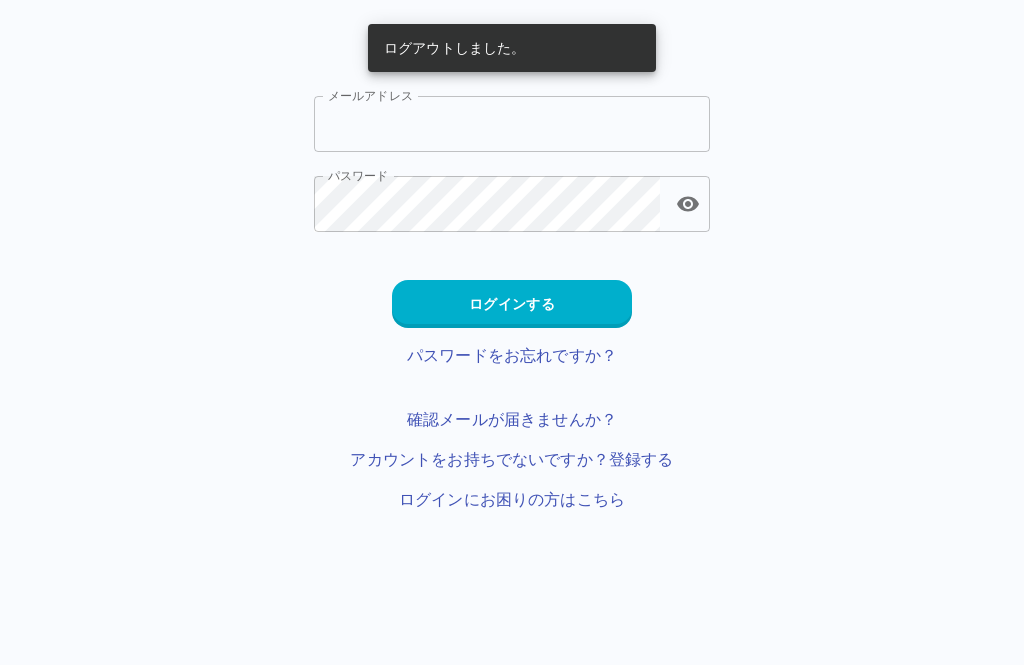 click on "メールアドレス" at bounding box center [512, 124] 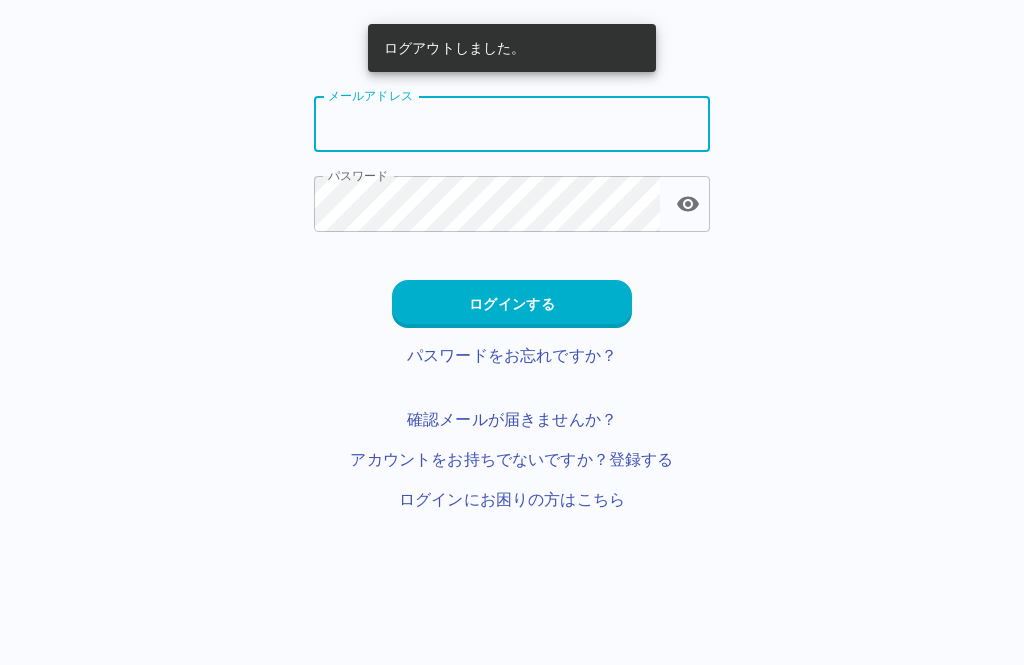 type on "**********" 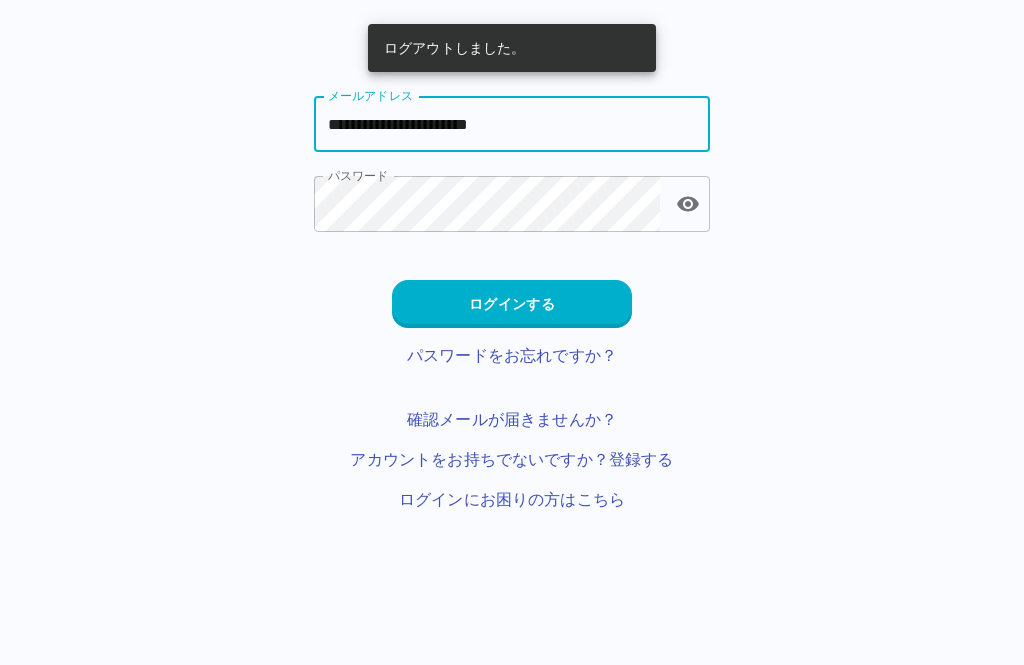 click on "ログインする" at bounding box center (512, 304) 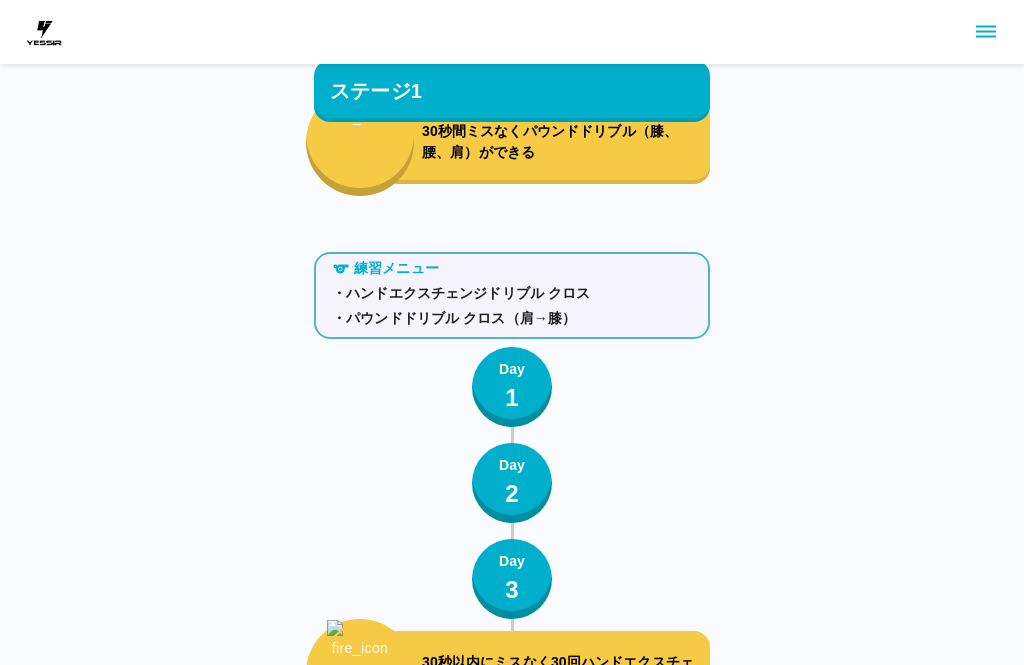 scroll, scrollTop: 1094, scrollLeft: 0, axis: vertical 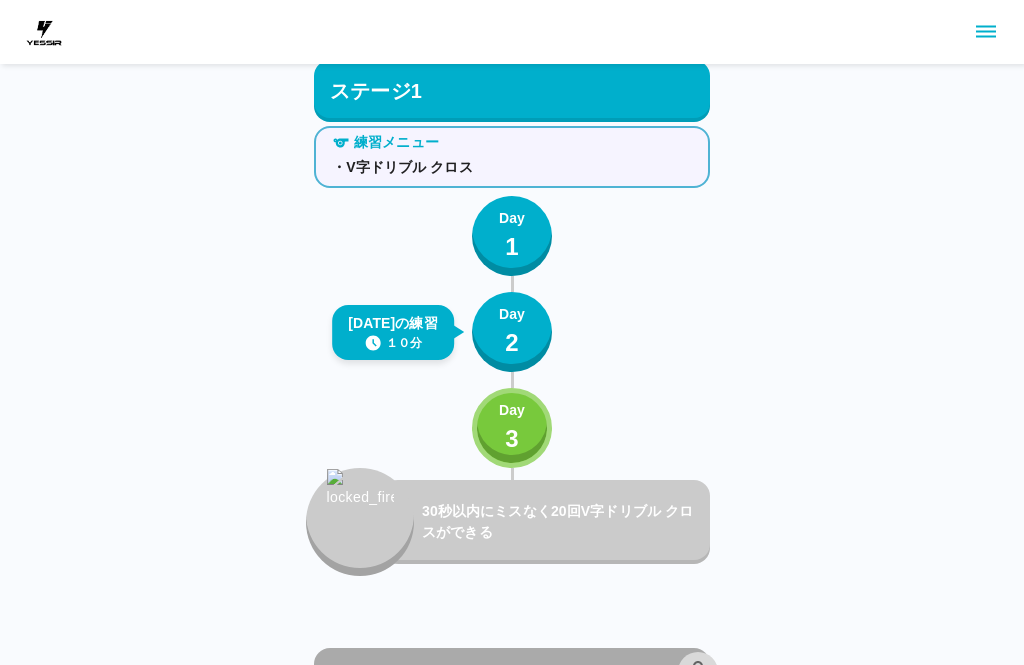 click at bounding box center (986, 32) 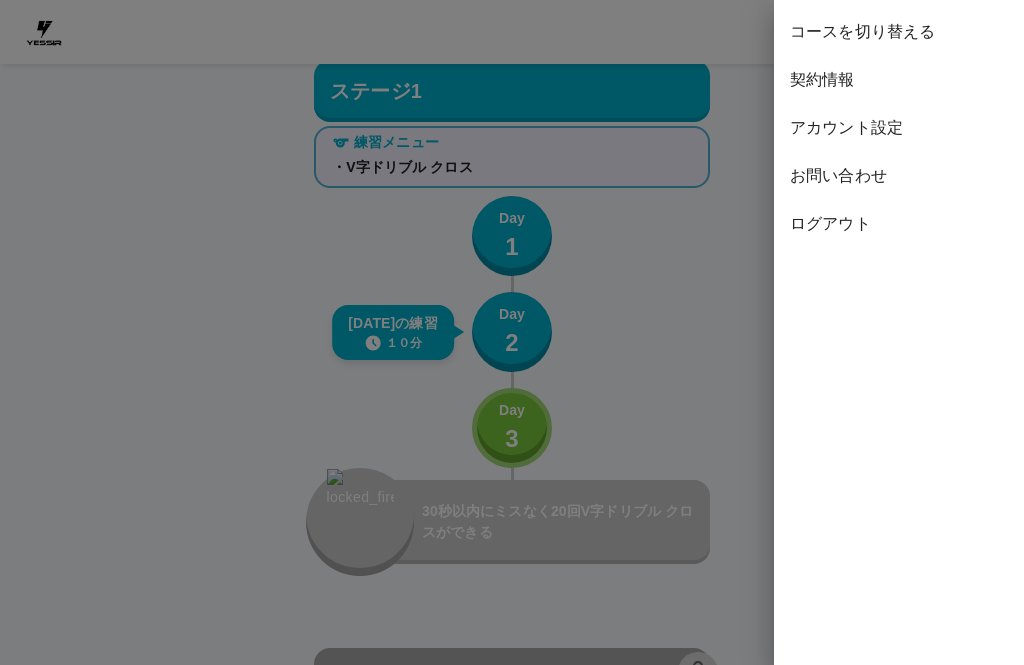 click on "コースを切り替える" at bounding box center [899, 32] 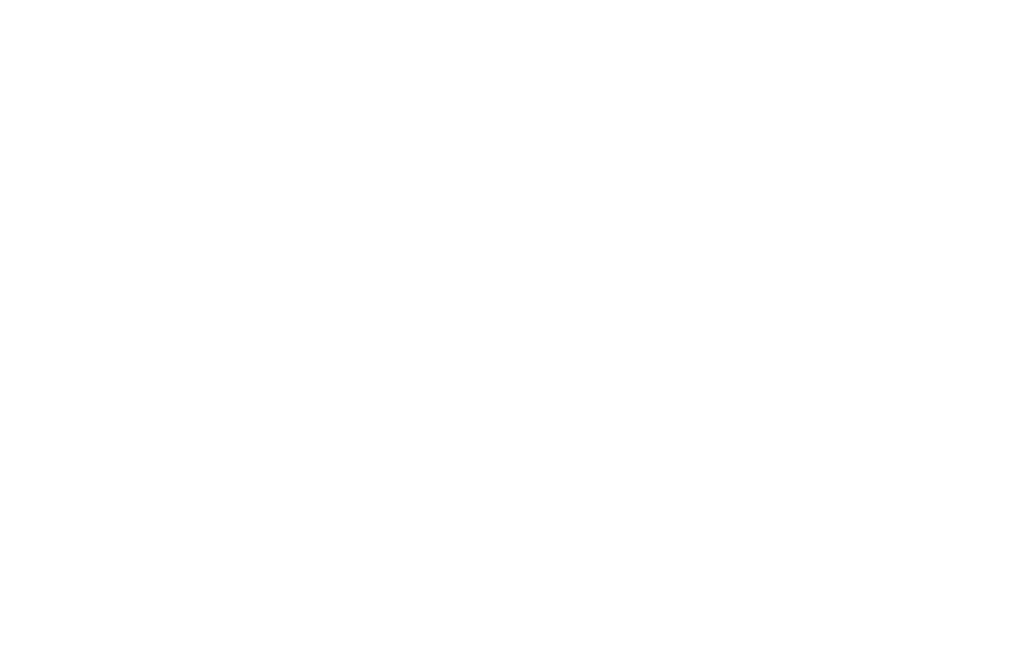 scroll, scrollTop: 0, scrollLeft: 0, axis: both 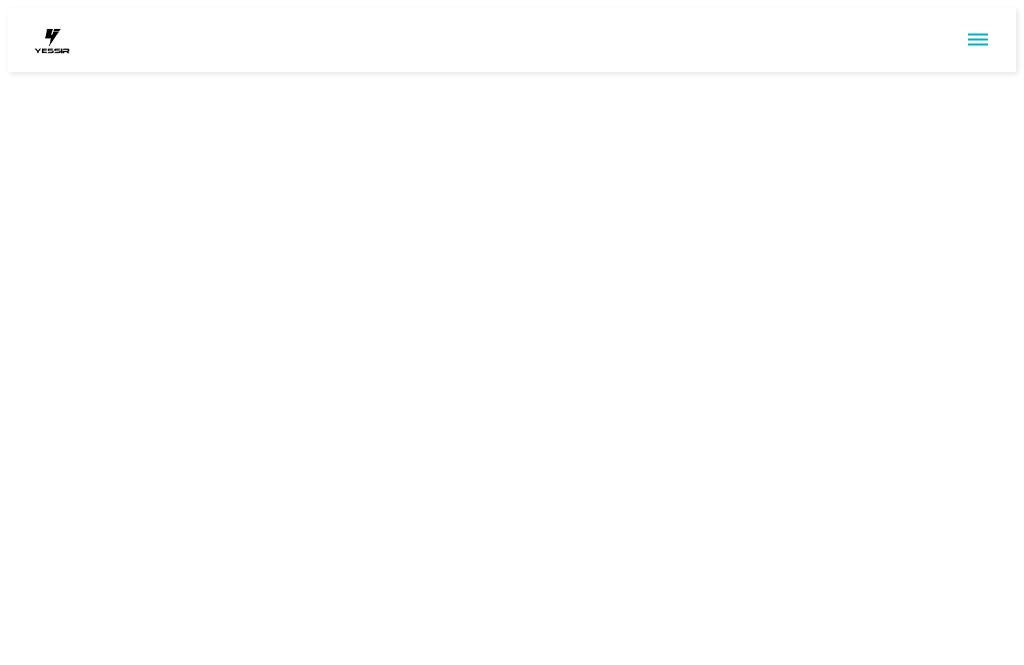 click 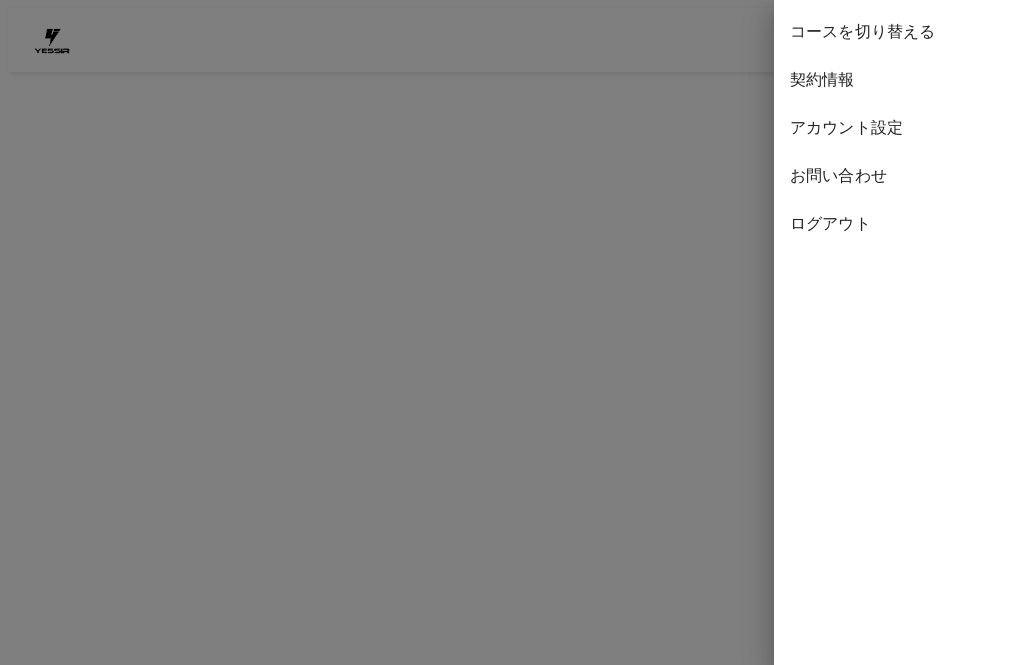 click on "ログアウト" at bounding box center [899, 224] 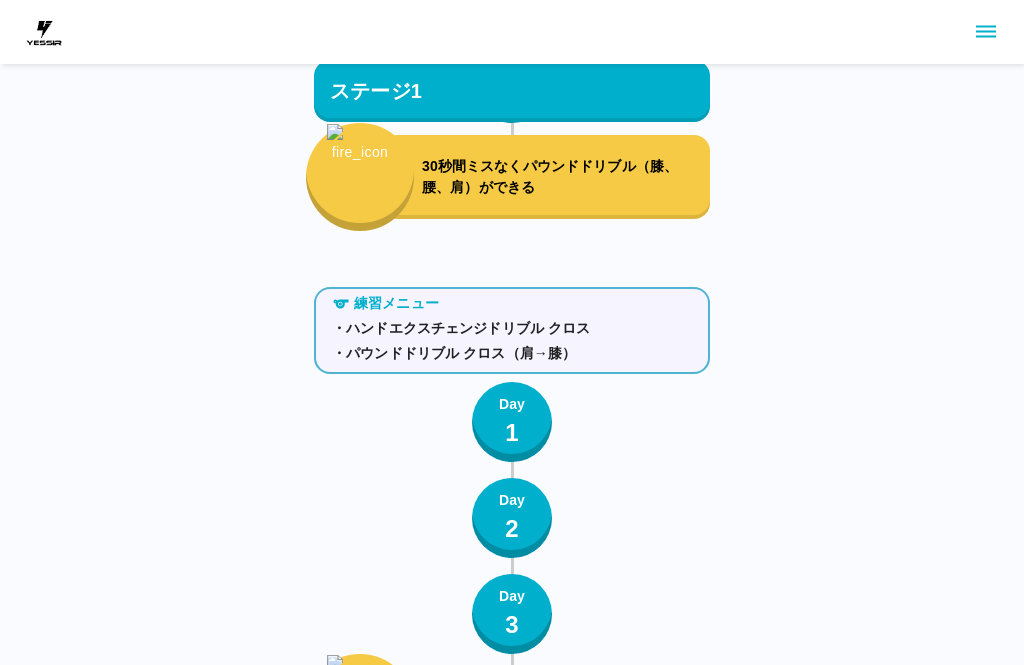scroll, scrollTop: 1094, scrollLeft: 0, axis: vertical 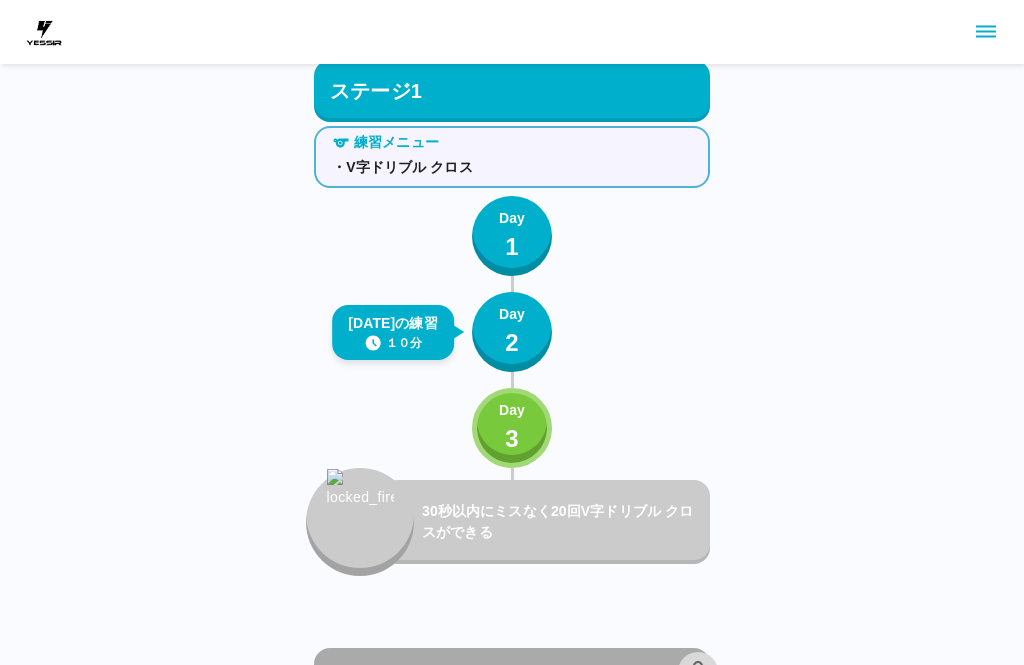 click at bounding box center [512, 32] 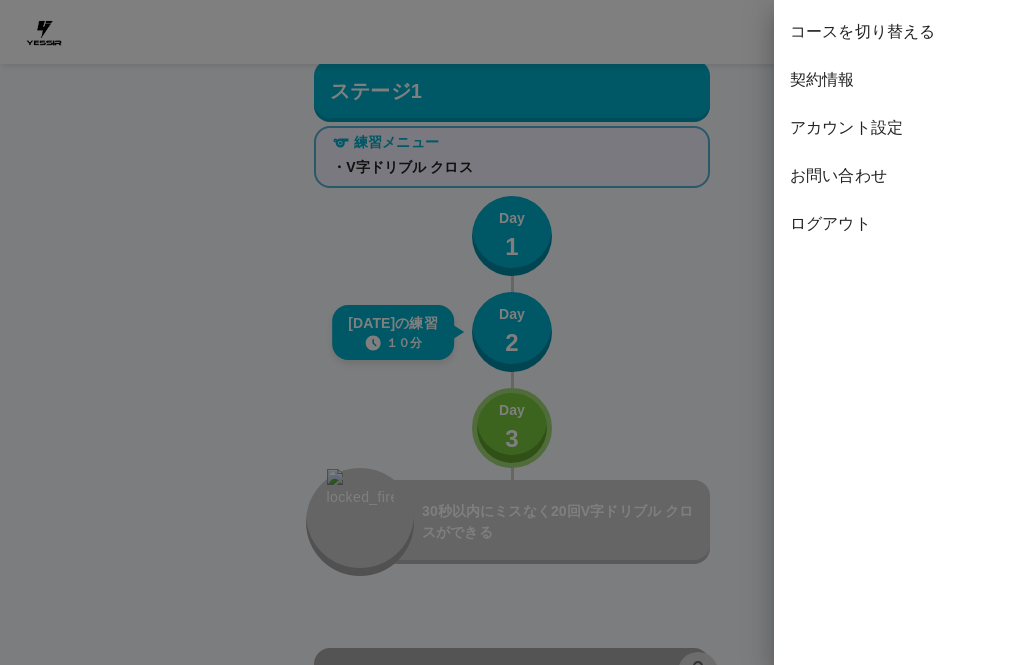 click on "ログアウト" at bounding box center [899, 224] 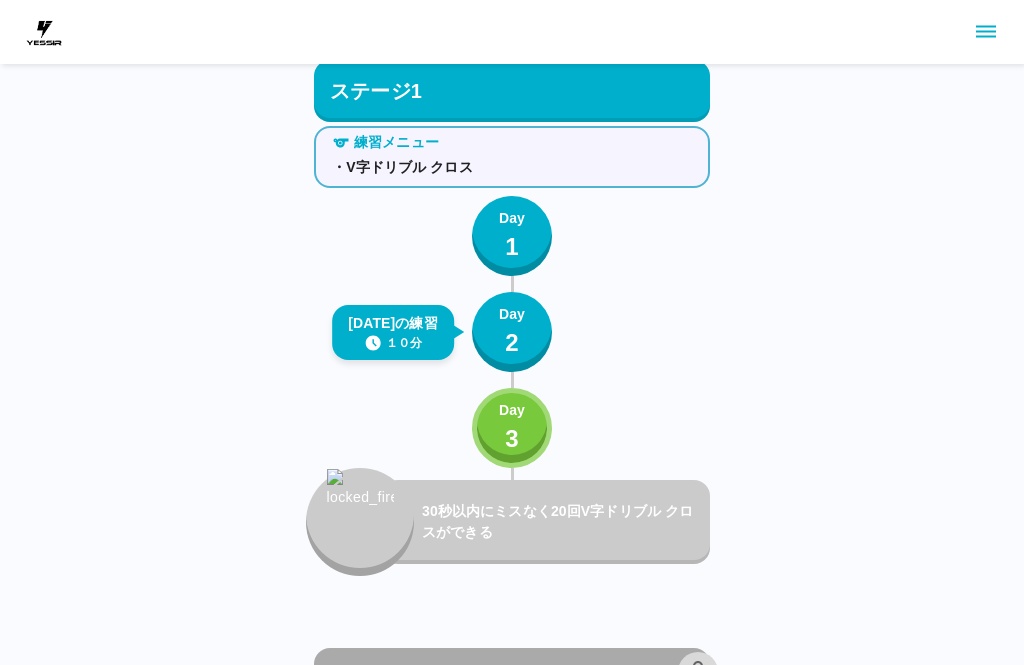 click 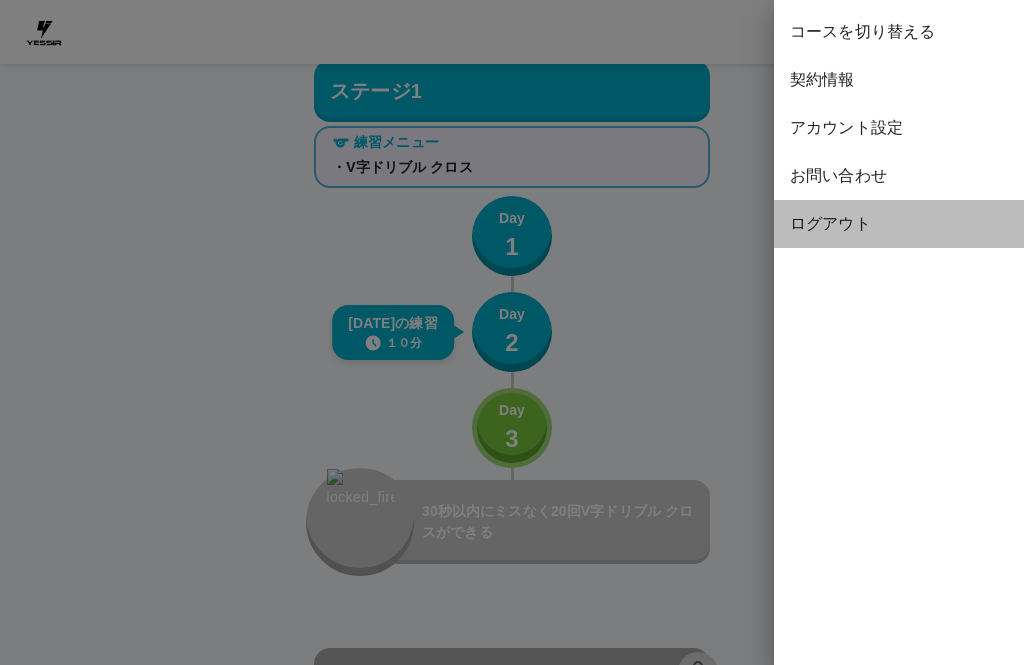 click on "ログアウト" at bounding box center (899, 224) 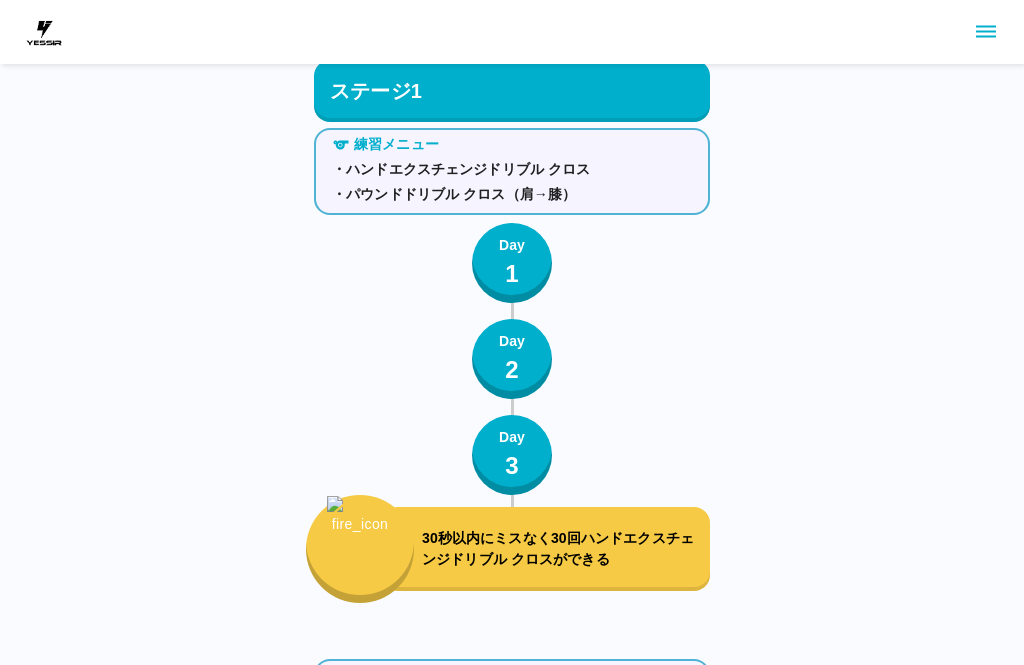 scroll, scrollTop: 1094, scrollLeft: 0, axis: vertical 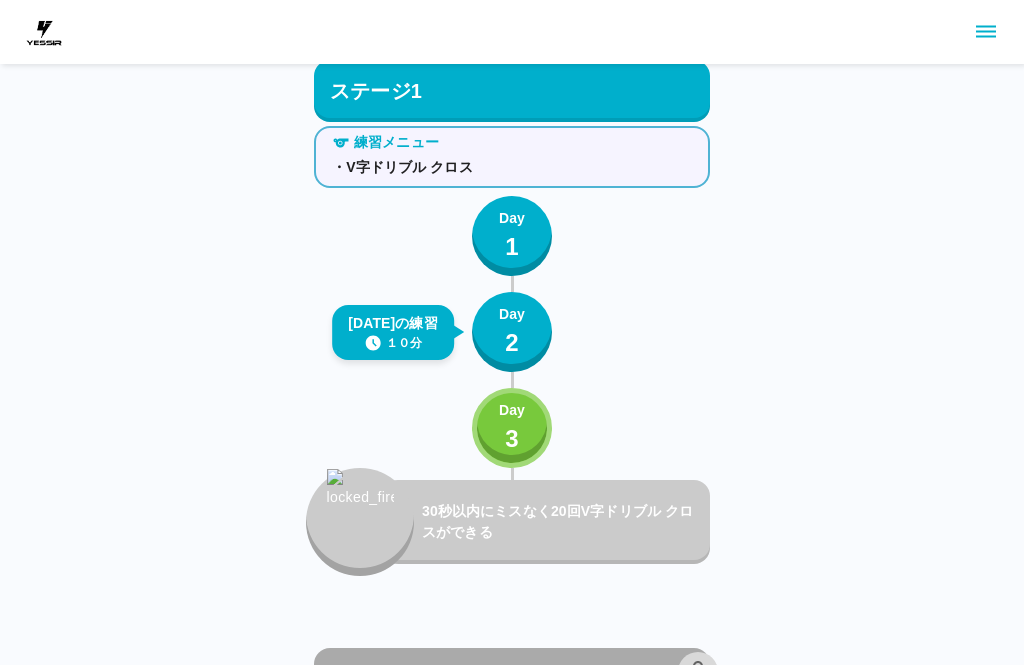 click 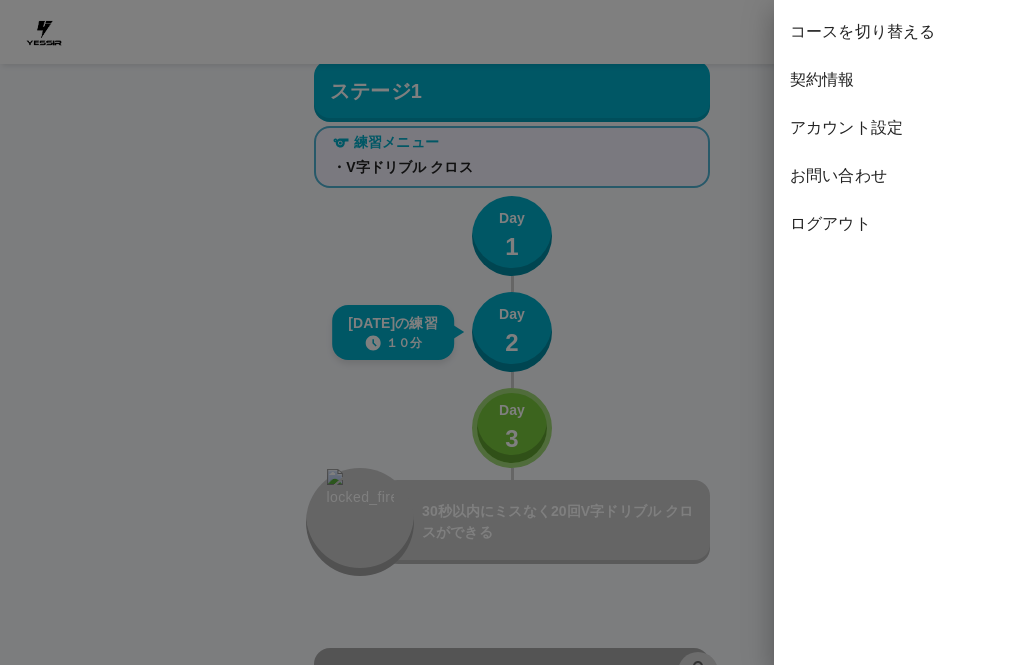 click on "ログアウト" at bounding box center (899, 224) 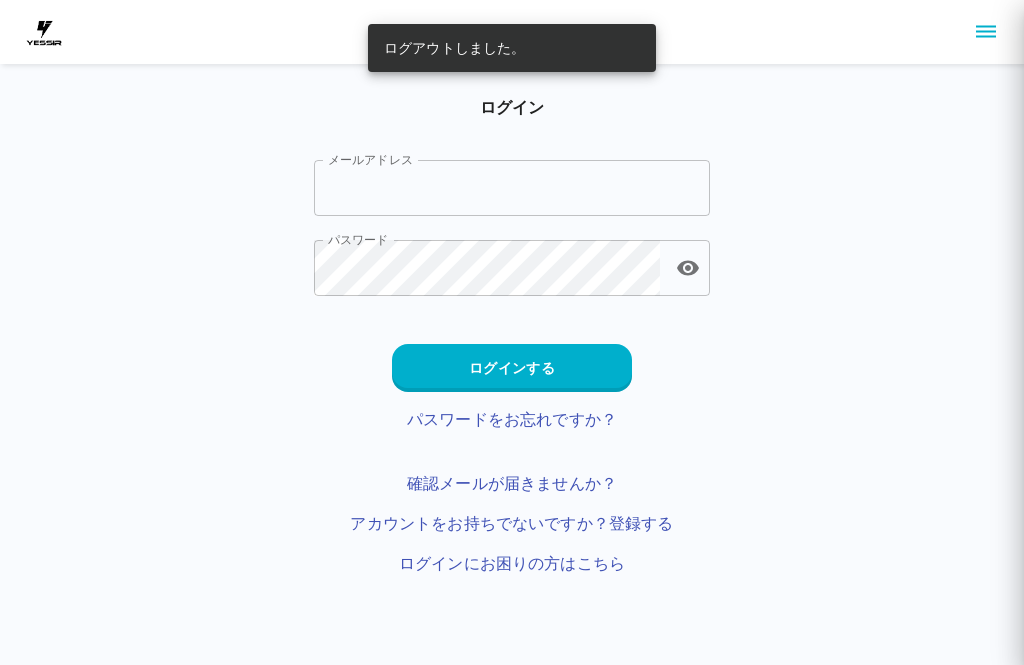 scroll, scrollTop: 0, scrollLeft: 0, axis: both 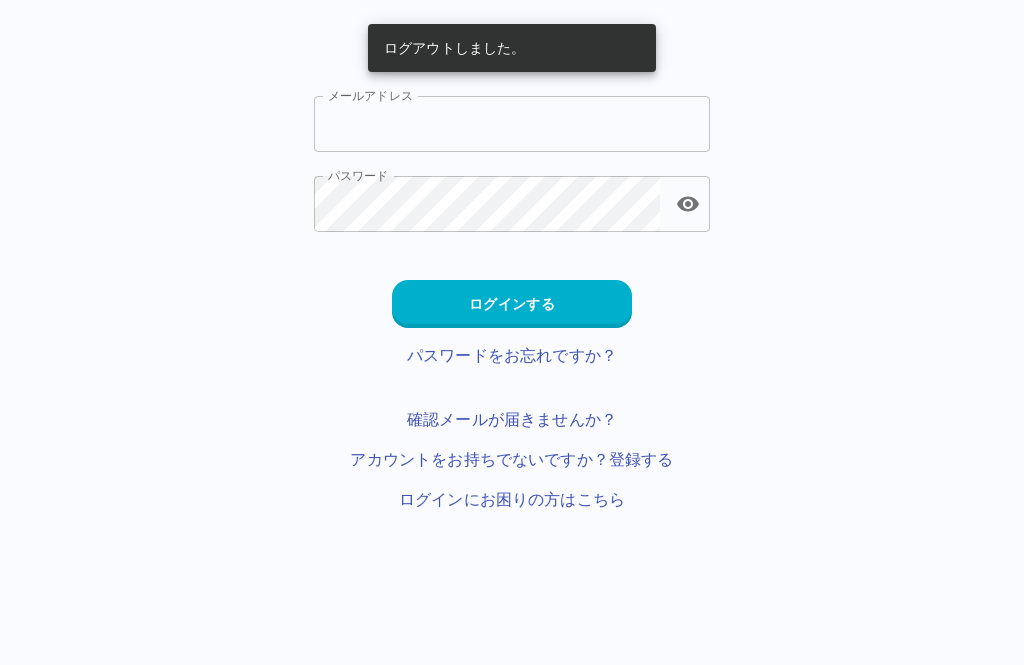 click on "メールアドレス" at bounding box center [512, 124] 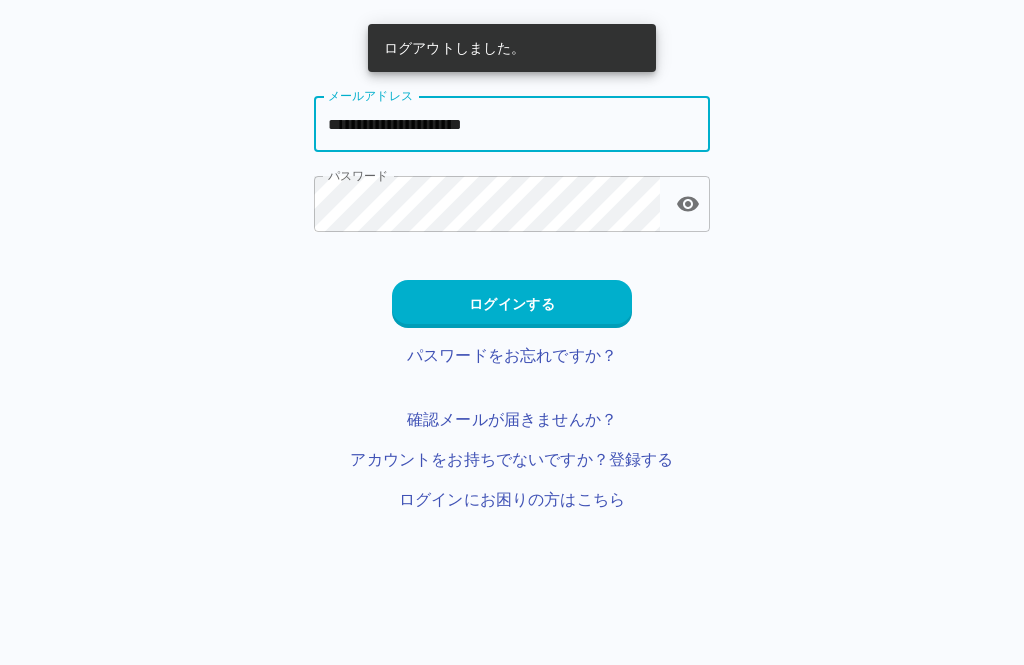 type on "**********" 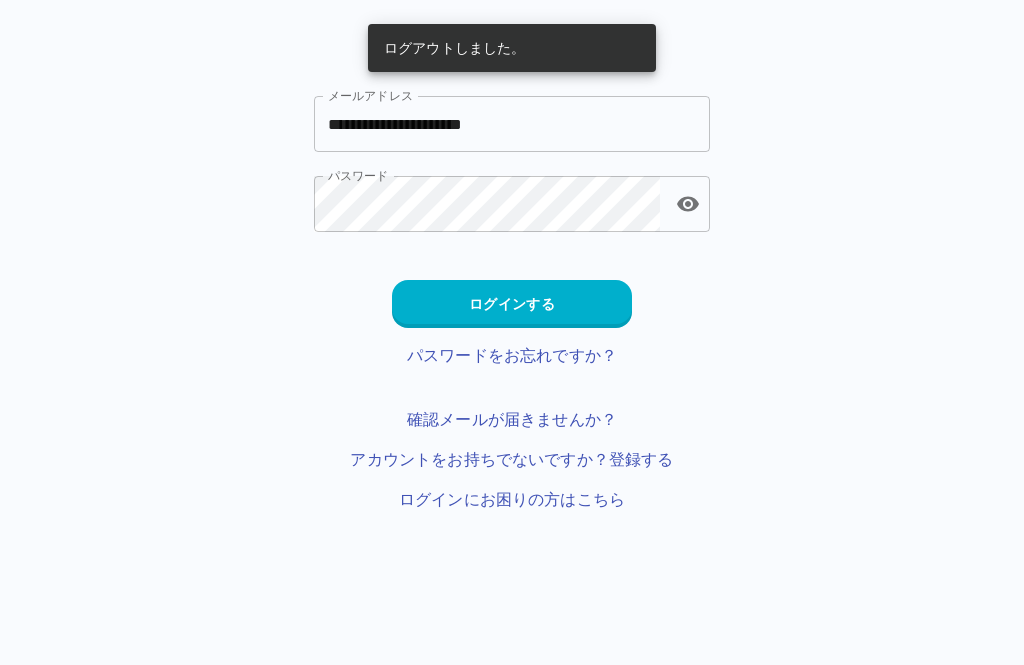 click on "ログインする" at bounding box center [512, 304] 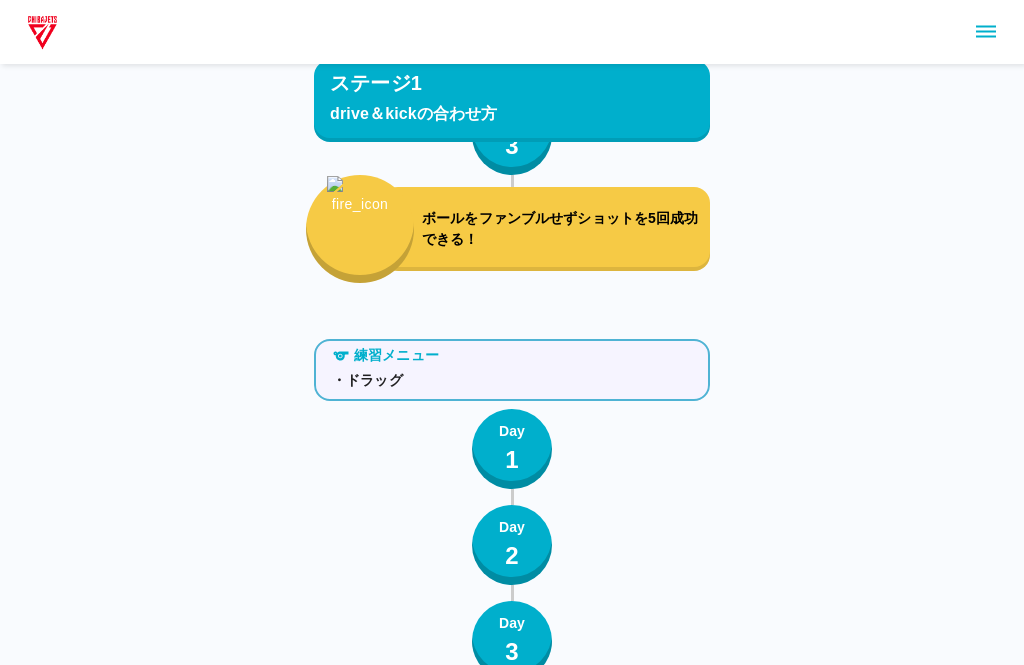 scroll, scrollTop: 1220, scrollLeft: 0, axis: vertical 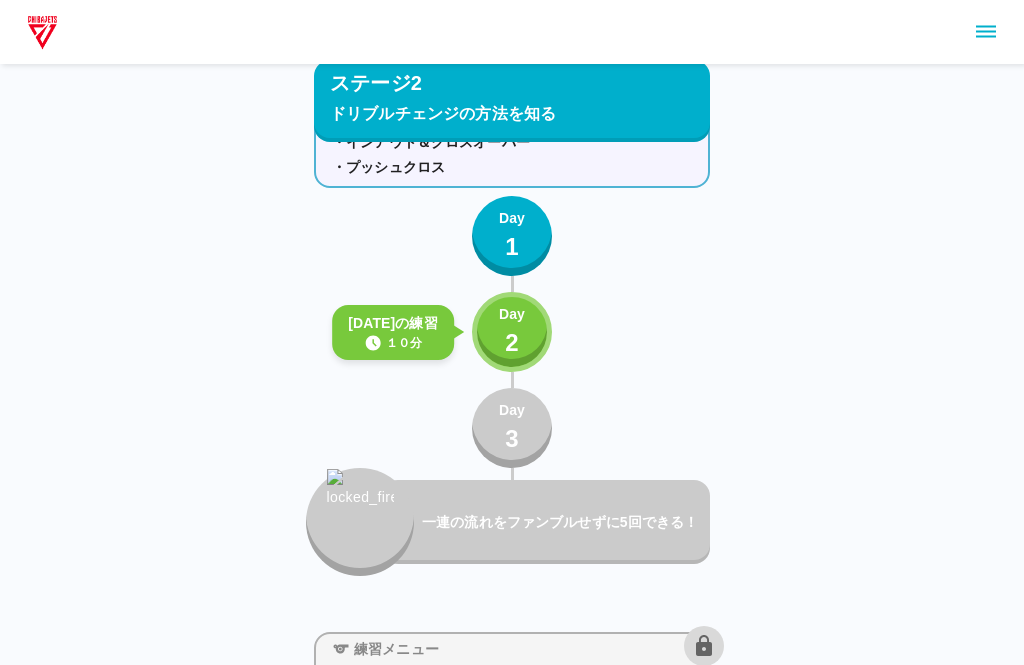 click on "Day 2" at bounding box center [512, 332] 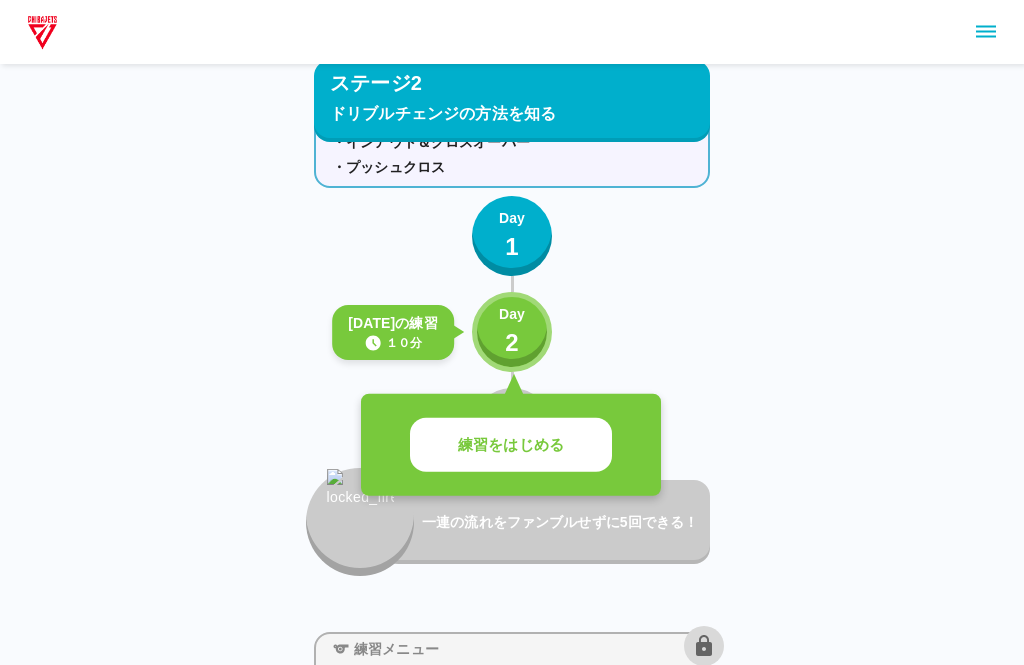 click on "練習をはじめる" at bounding box center (511, 445) 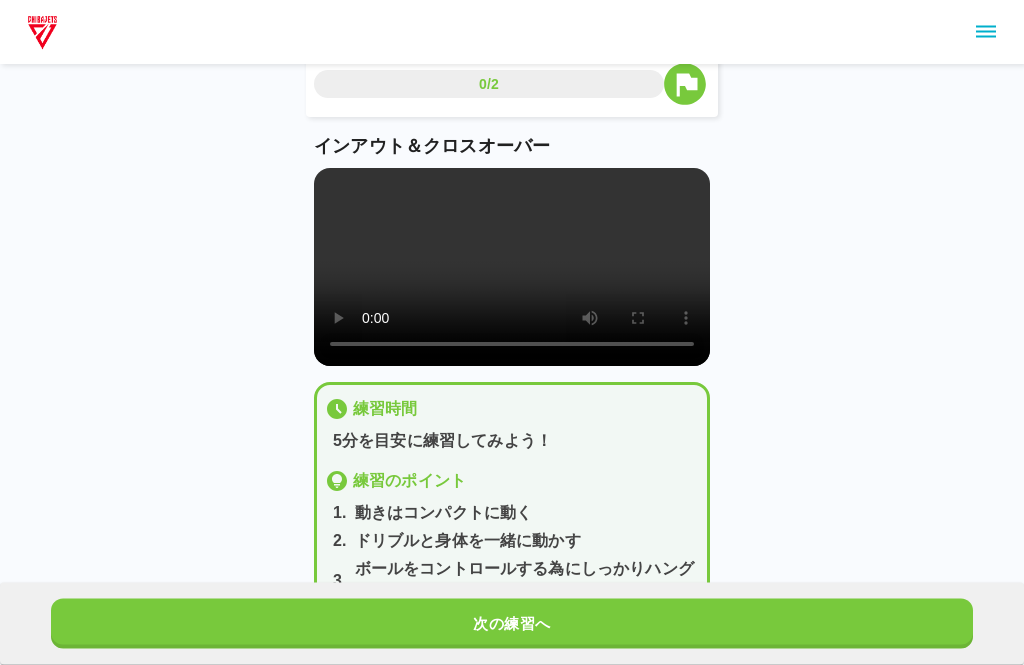scroll, scrollTop: 41, scrollLeft: 0, axis: vertical 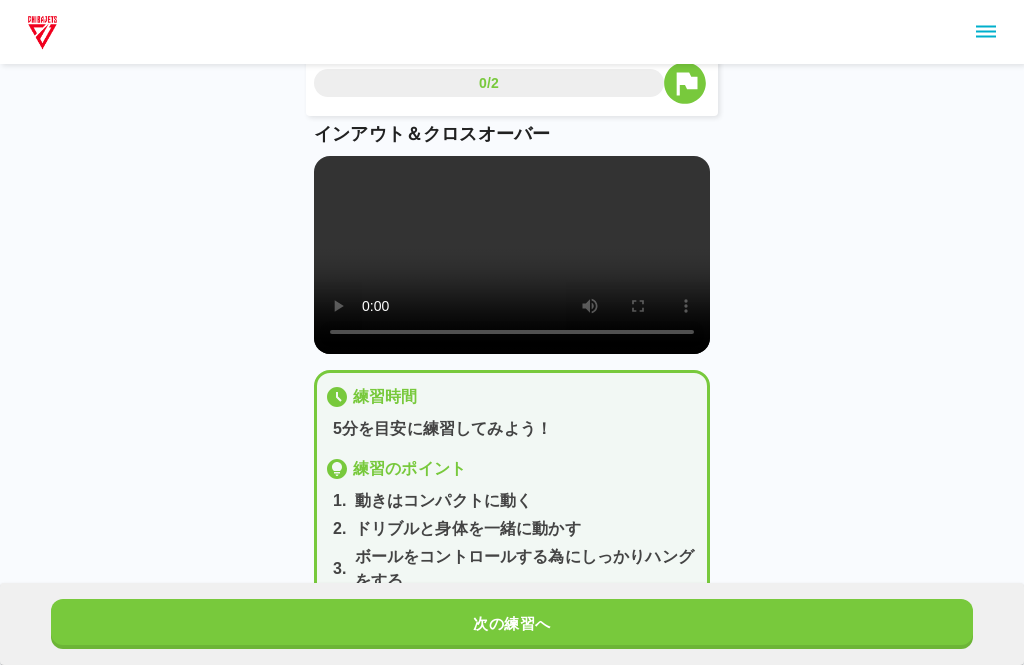 click at bounding box center (512, 255) 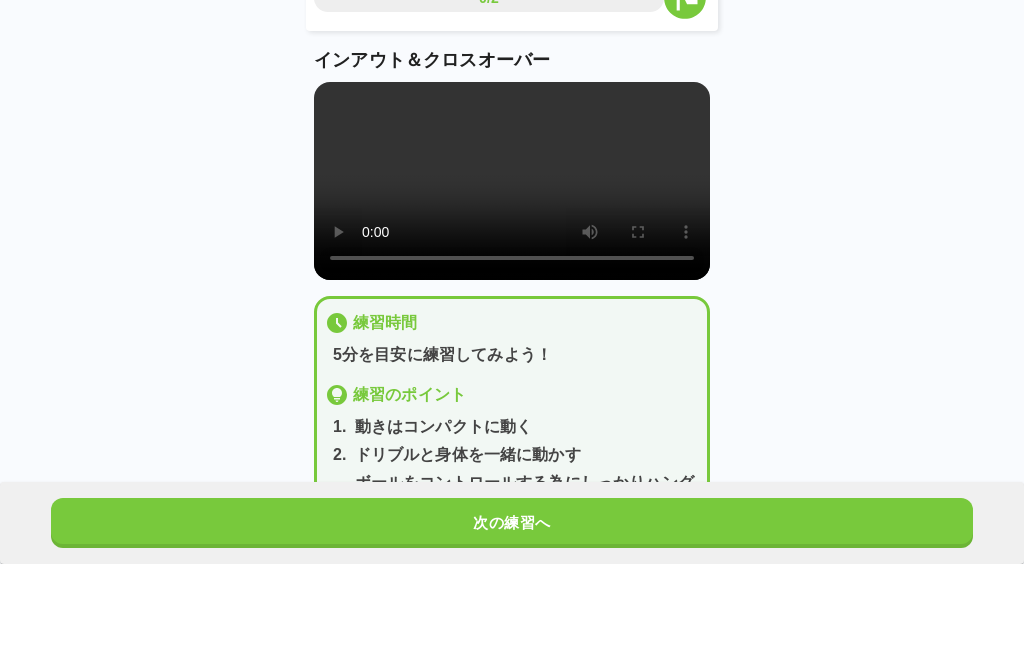 scroll, scrollTop: 41, scrollLeft: 0, axis: vertical 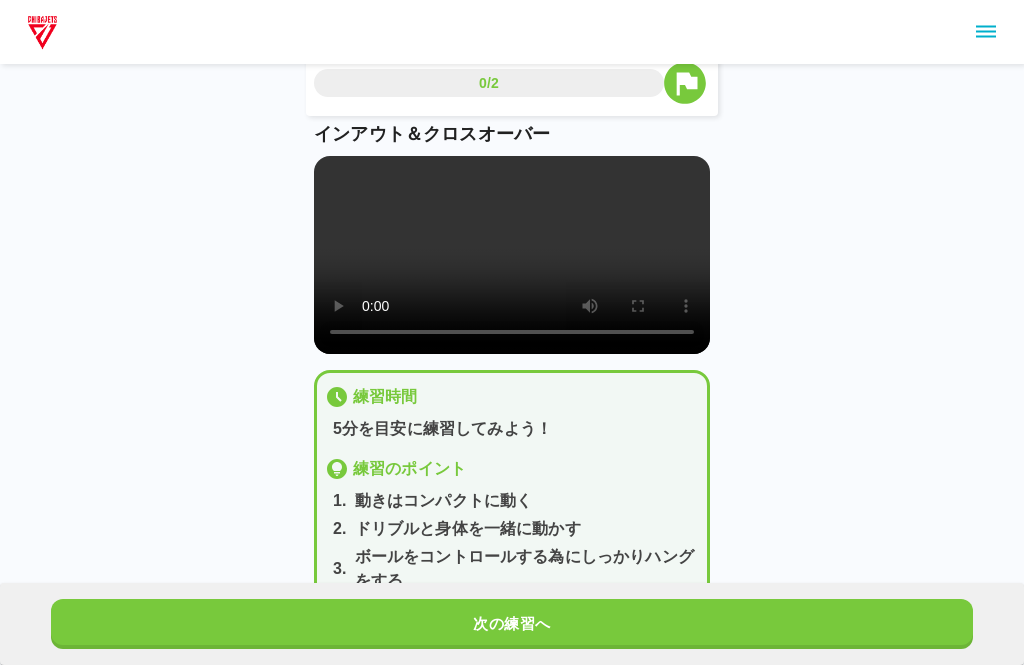 click at bounding box center [512, 255] 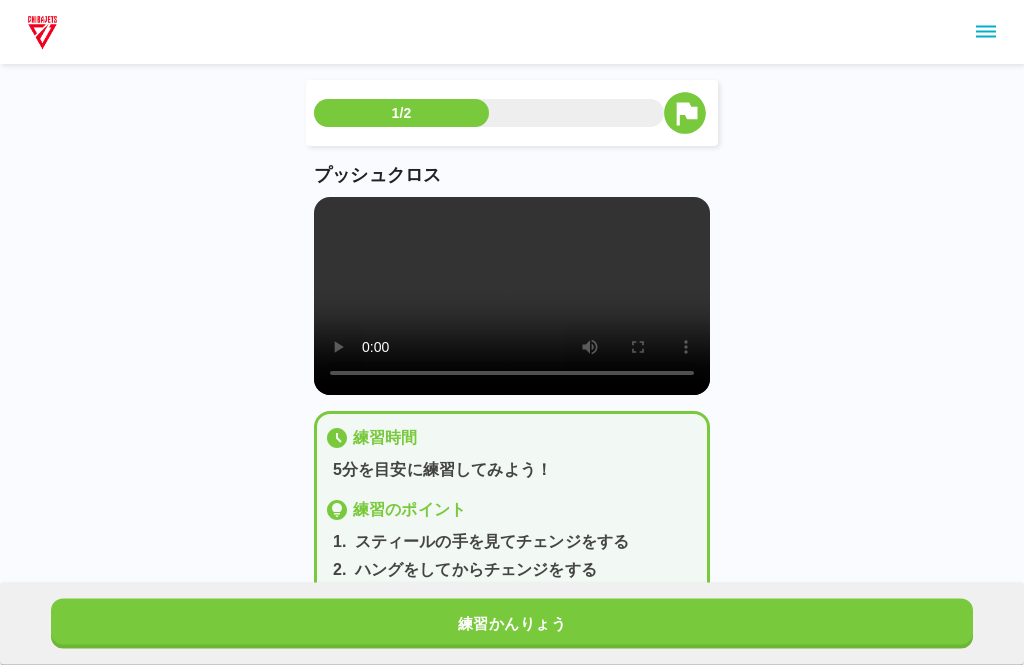 scroll, scrollTop: 56, scrollLeft: 0, axis: vertical 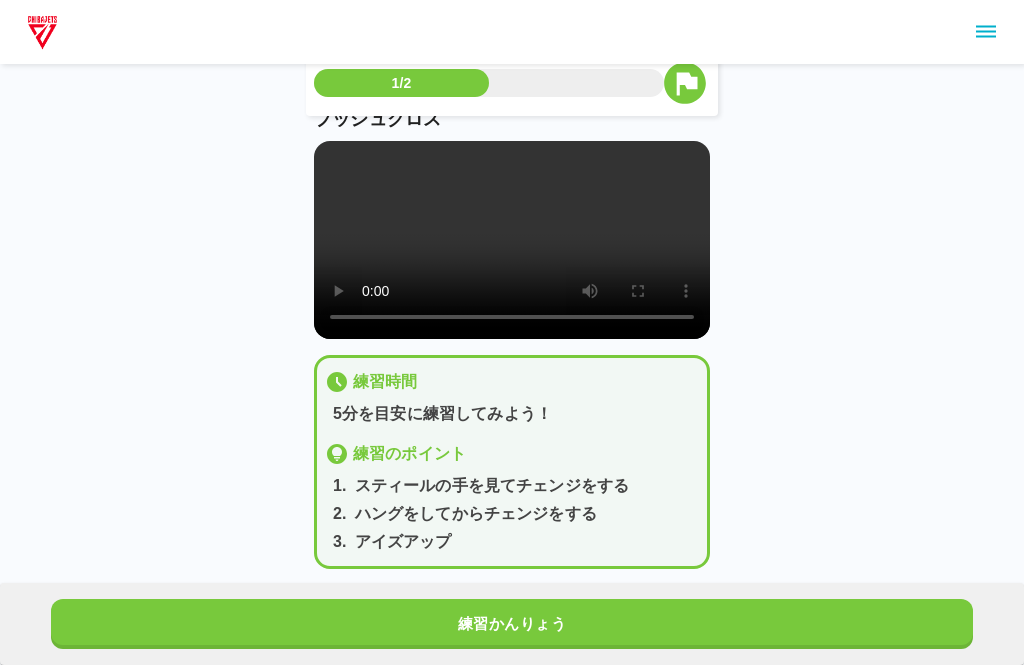 click on "練習かんりょう" at bounding box center (512, 624) 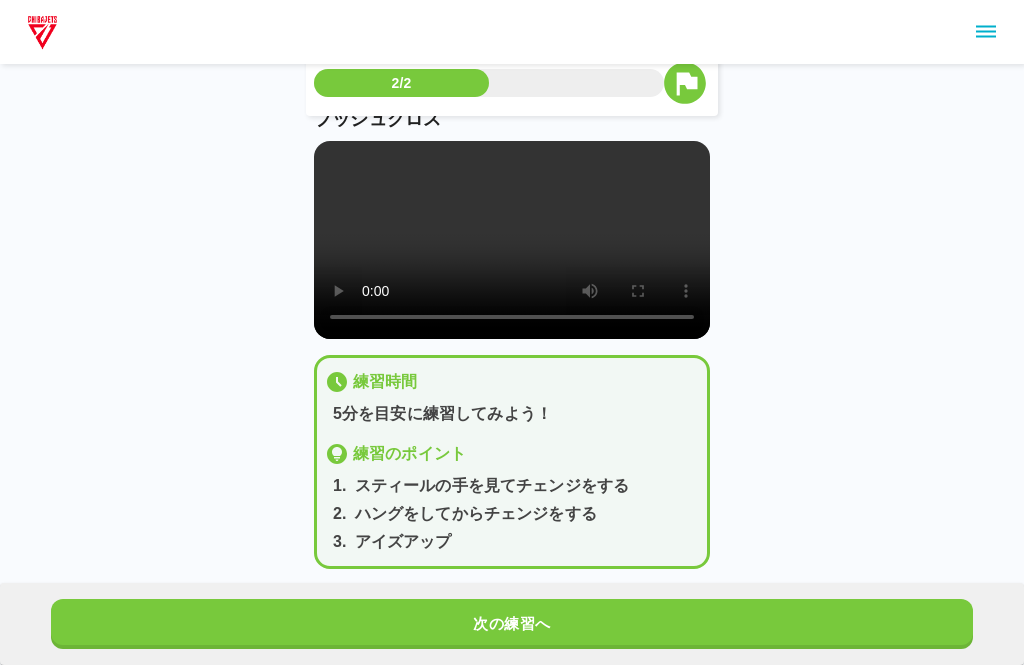 scroll, scrollTop: 0, scrollLeft: 0, axis: both 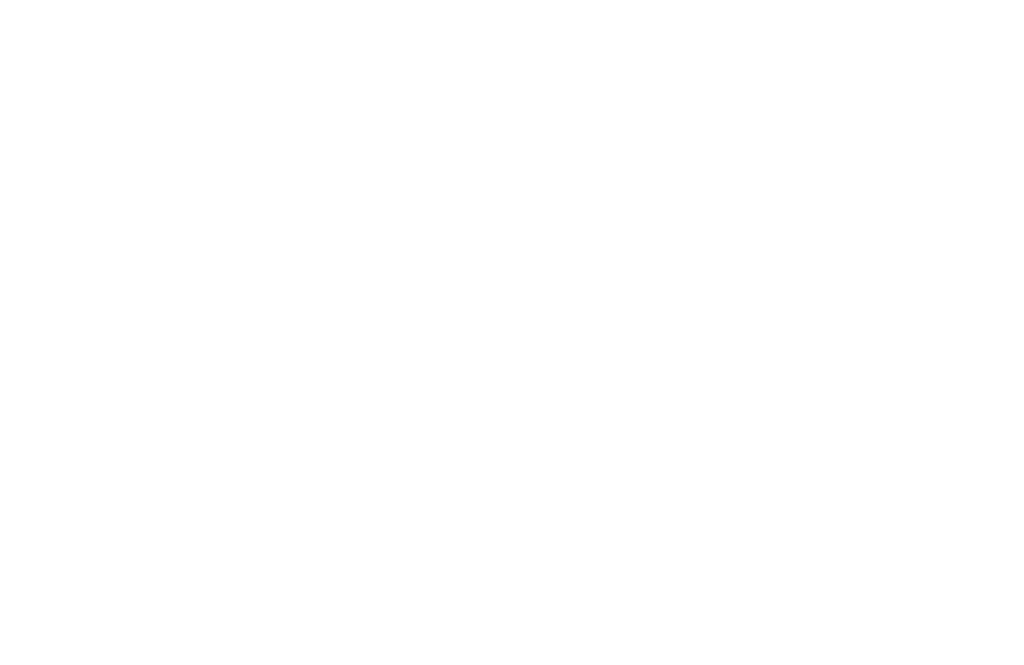 click at bounding box center (512, 4) 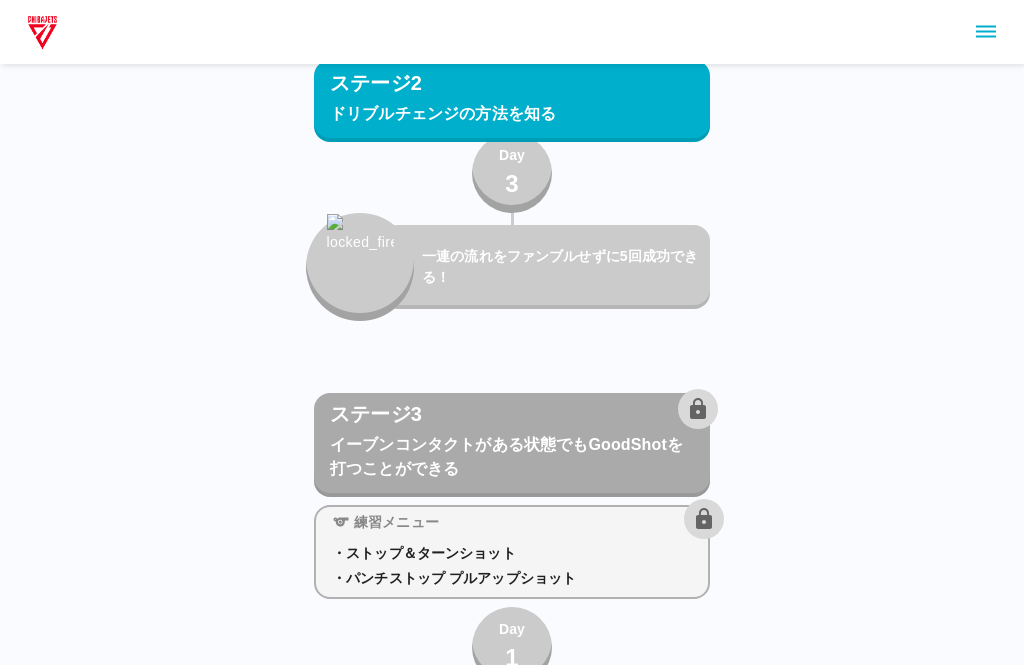 scroll, scrollTop: 2013, scrollLeft: 0, axis: vertical 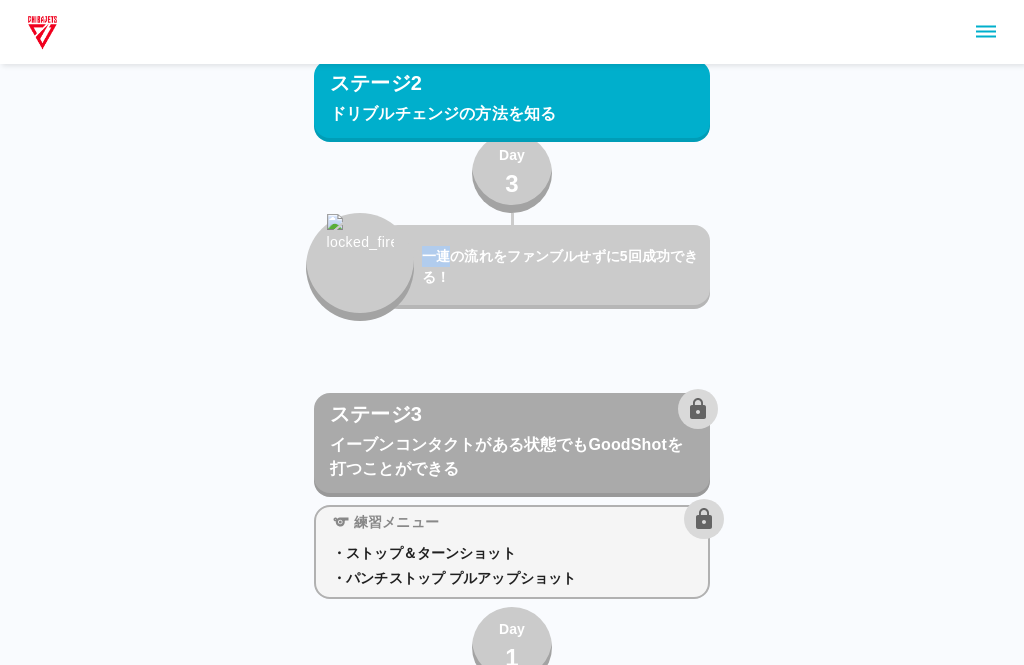 click on "ステージ1 drive＆kickの合わせ方 練習メニュー ・ダイブ ・ドリフト Day 1 Day 2 Day 3 ボールをファンブルせずショットを5回成功できる！ 練習メニュー ・ドラッグ Day 1 Day 2 Day 3 ボールをファンブルせずにショットを10本打てる ステージ2 ドリブルチェンジの方法を知る 練習メニュー ・インアウト＆クロスオーバー ・プッシュクロス Day 1 きょうの練習 １０分 Day 2 Day 3 一連の流れをファンブルせずに5回できる！ 練習メニュー ・キラークロス ・アンダードラッグ＆スプリットスタンス Day 1 Day 2 Day 3 一連の流れをファンブルせずに5回成功できる！ ステージ3 イーブンコンタクトがある状態でもGoodShotを打つことができる 練習メニュー ・ストップ＆ターンショット ・パンチストップ プルアップショット Day 1 Day 2 Day 3 トラベリングせずに5回ショットを成功できる！ 1" at bounding box center (512, 1264) 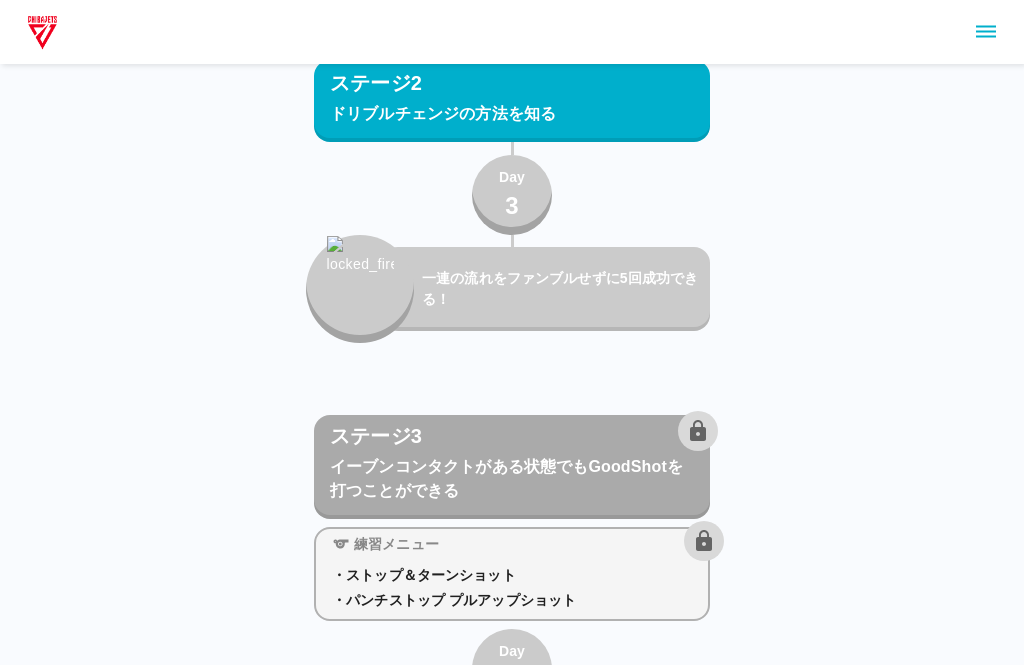 scroll, scrollTop: 1990, scrollLeft: 0, axis: vertical 